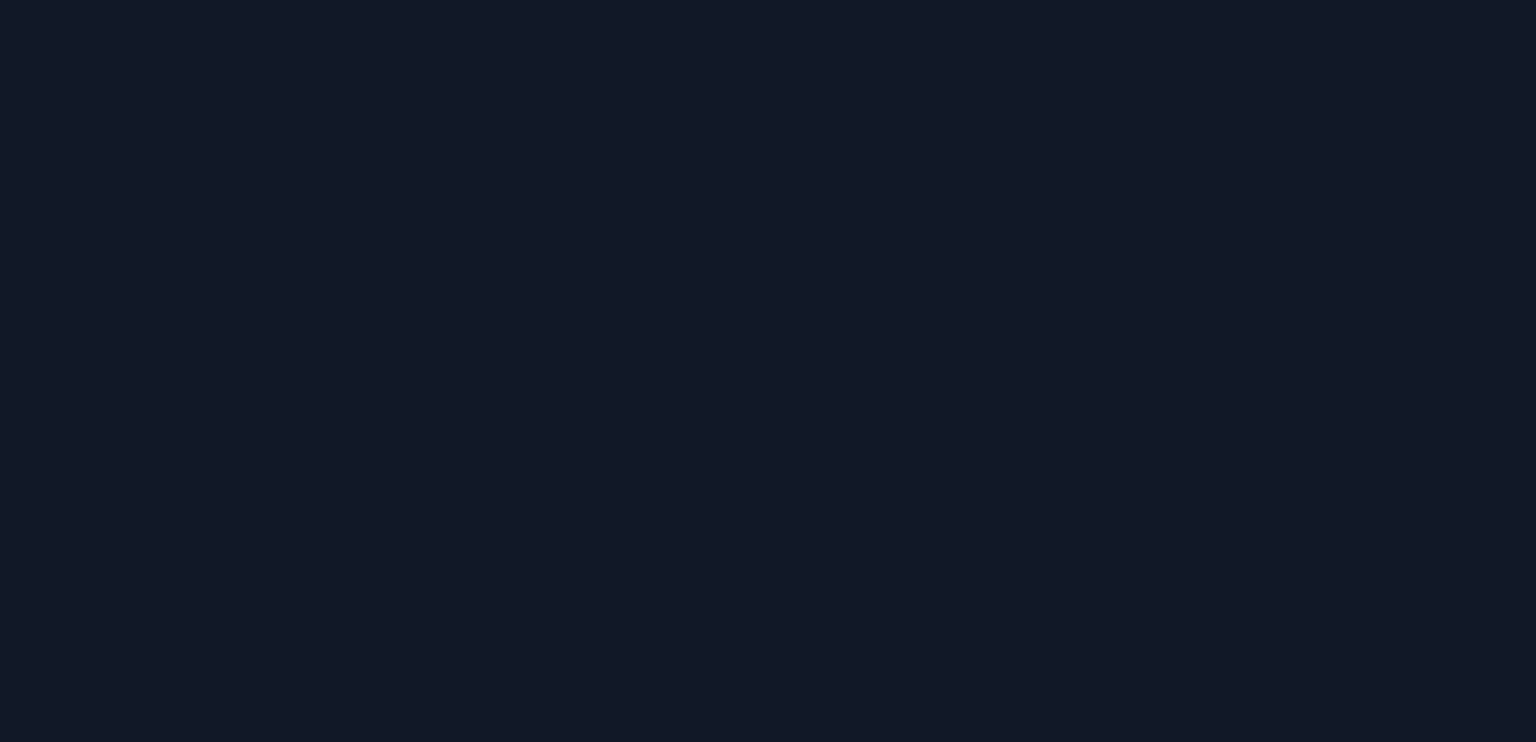 scroll, scrollTop: 0, scrollLeft: 0, axis: both 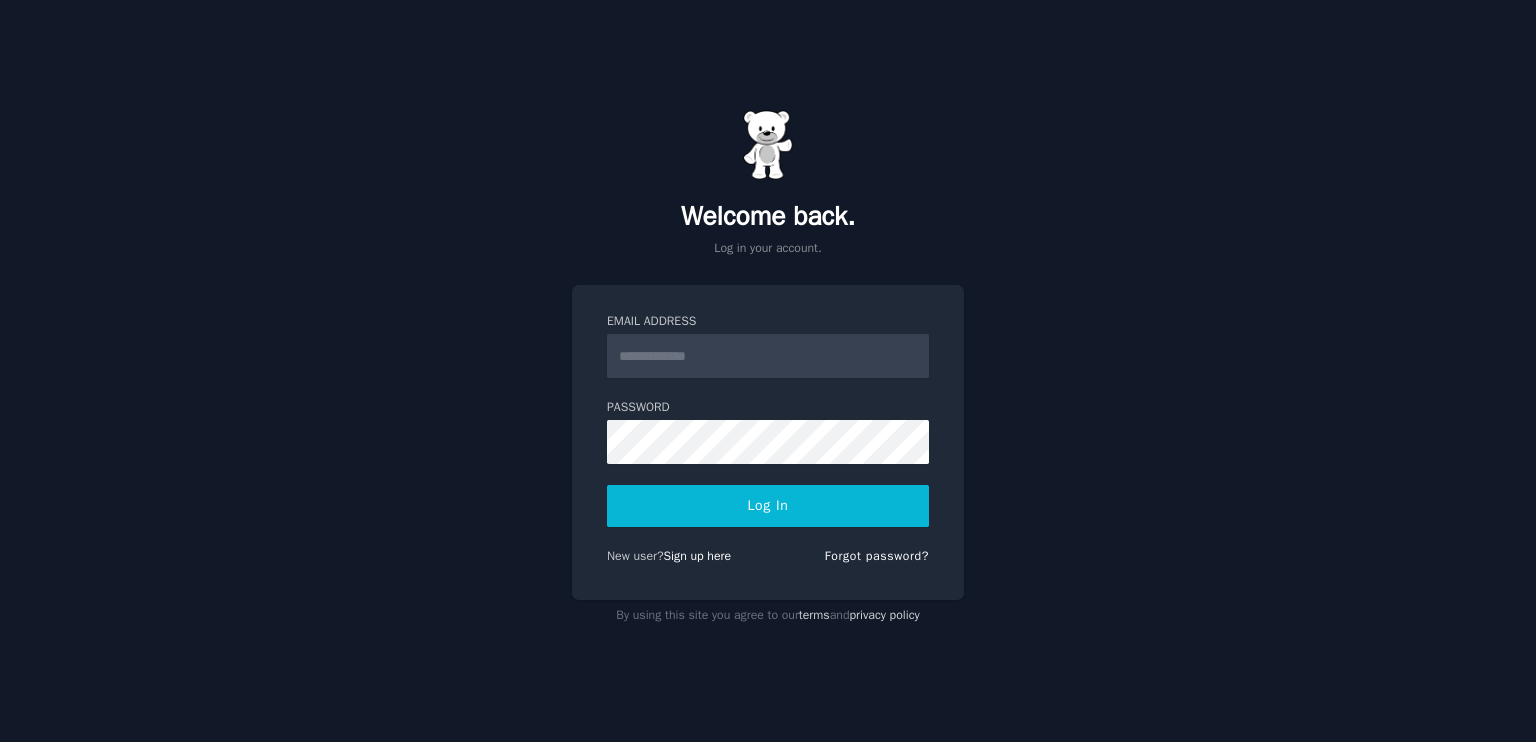 click on "Email Address" at bounding box center [768, 356] 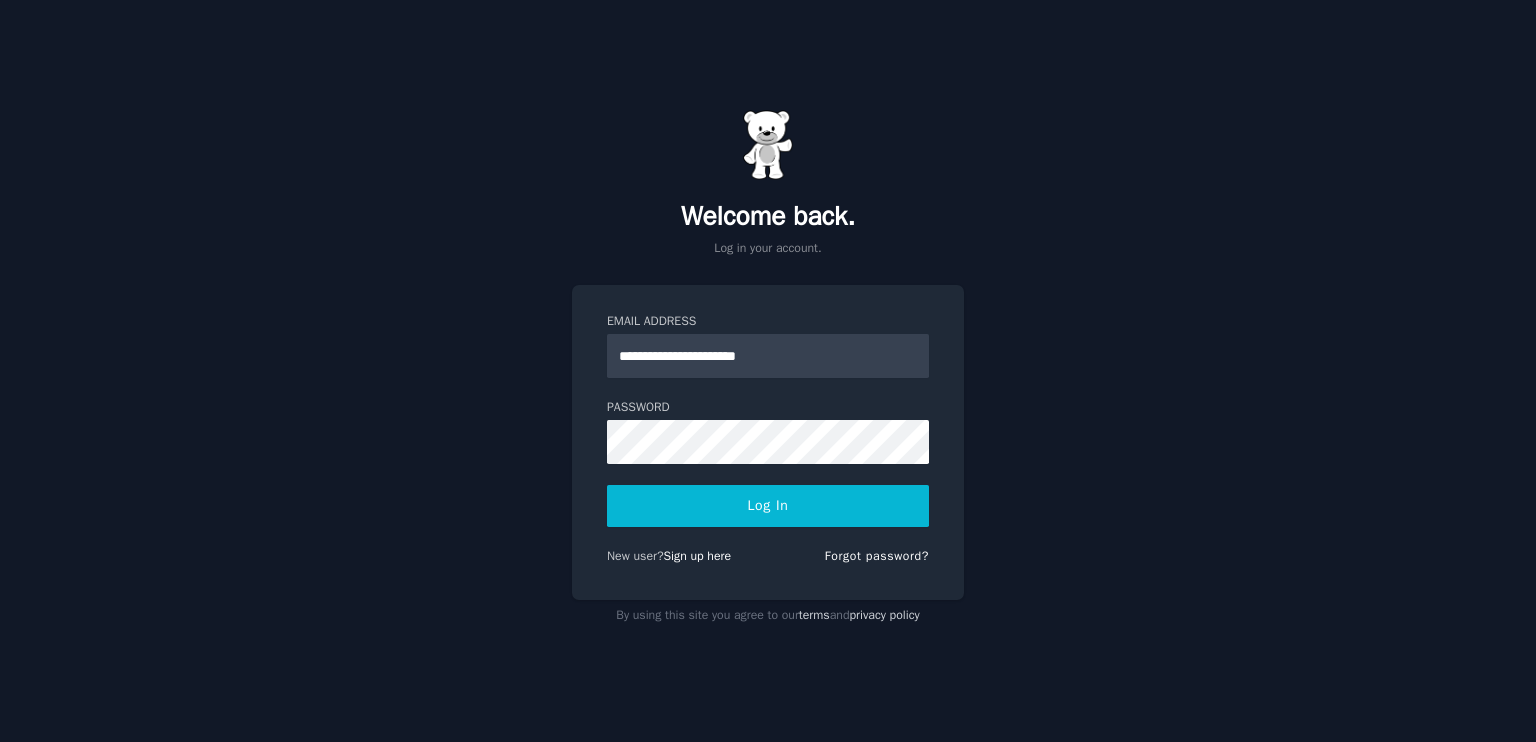 click on "Log In" at bounding box center [768, 506] 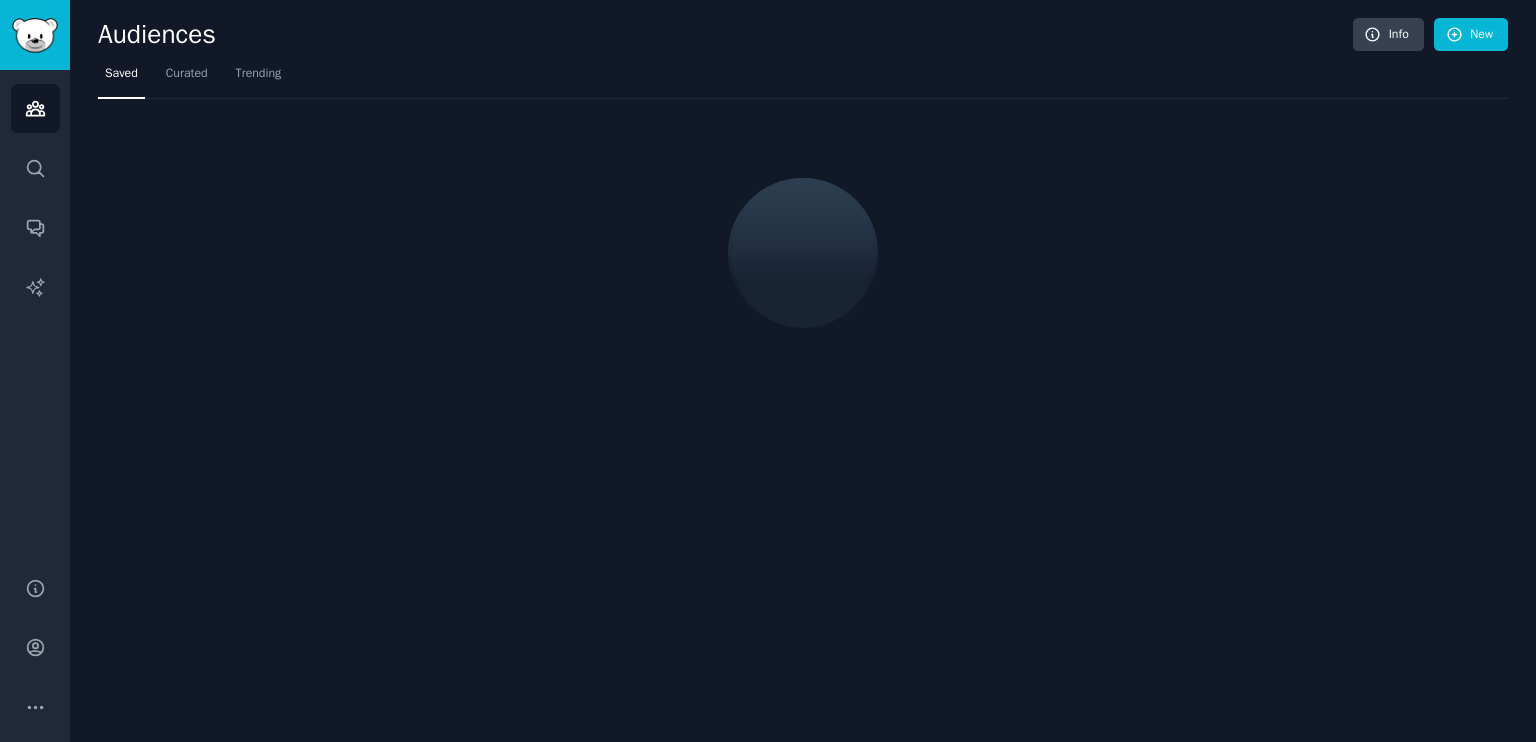 scroll, scrollTop: 0, scrollLeft: 0, axis: both 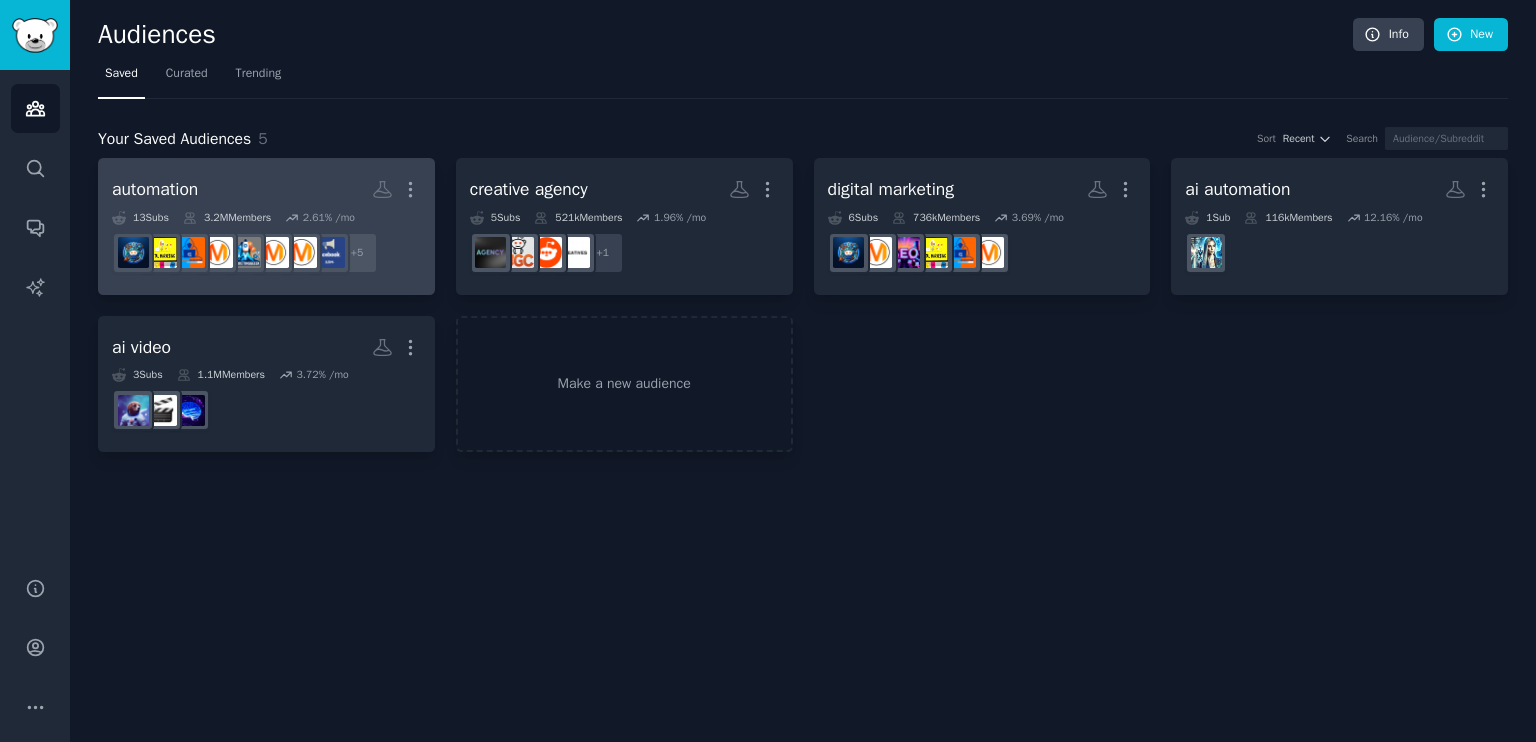 click on "automation More" at bounding box center [266, 189] 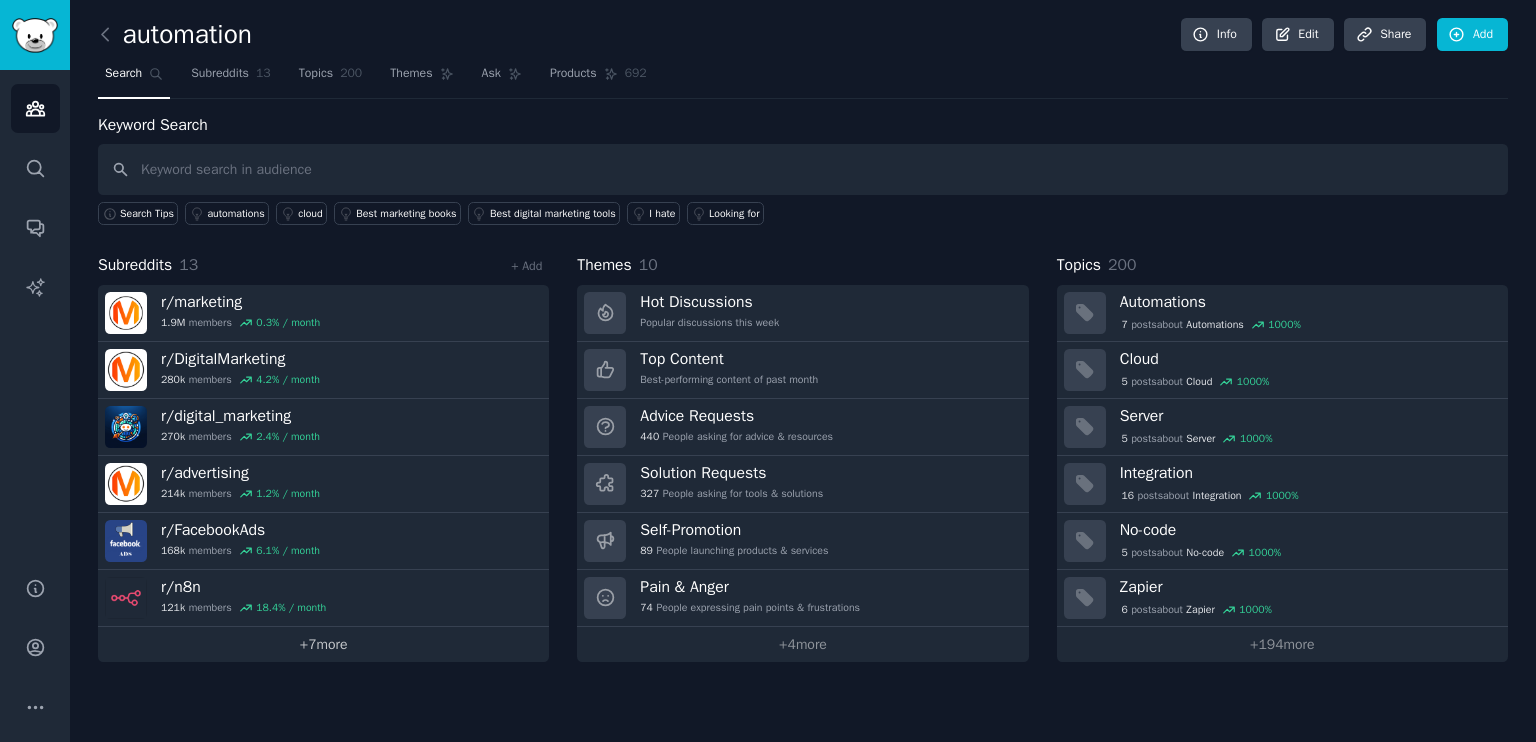 click on "+  7  more" at bounding box center [323, 644] 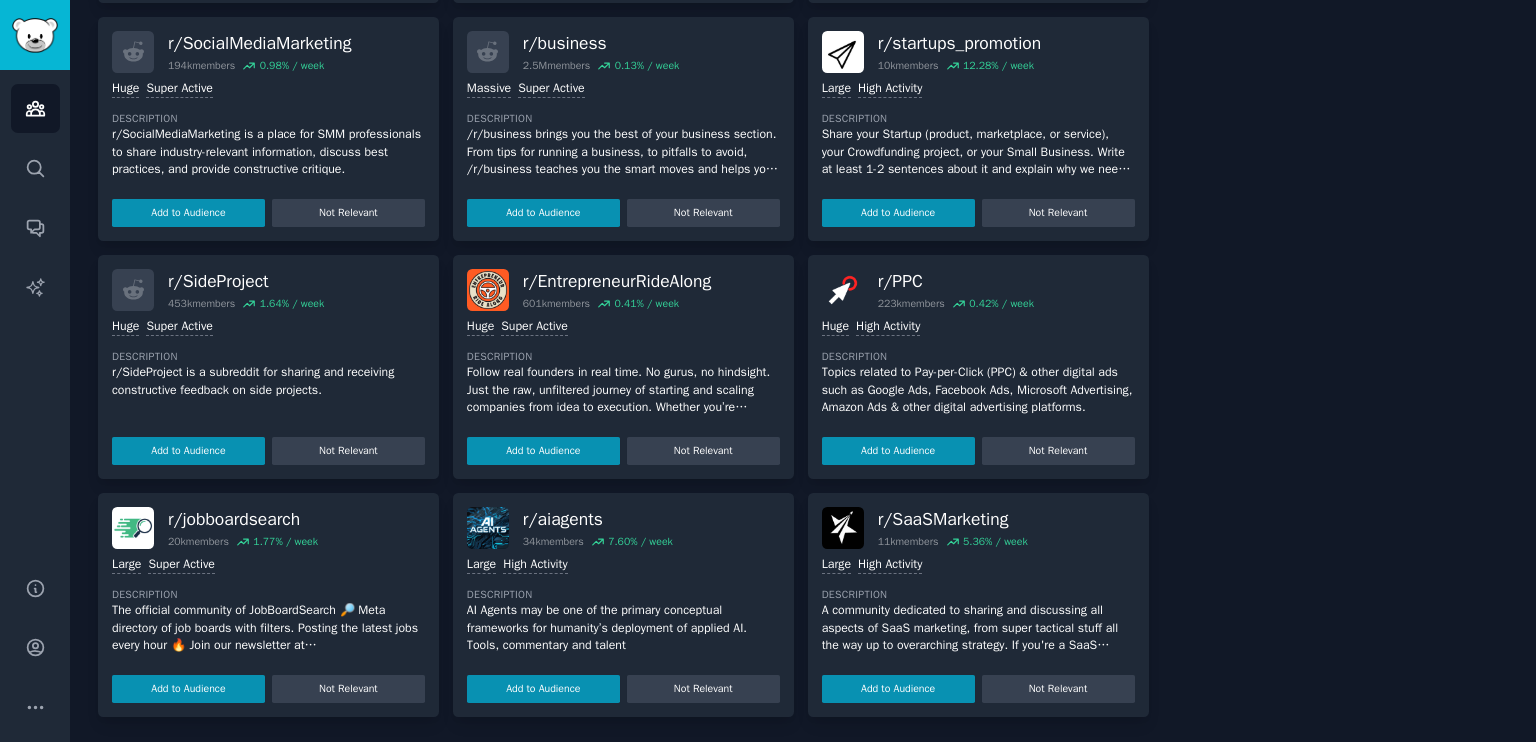 scroll, scrollTop: 0, scrollLeft: 0, axis: both 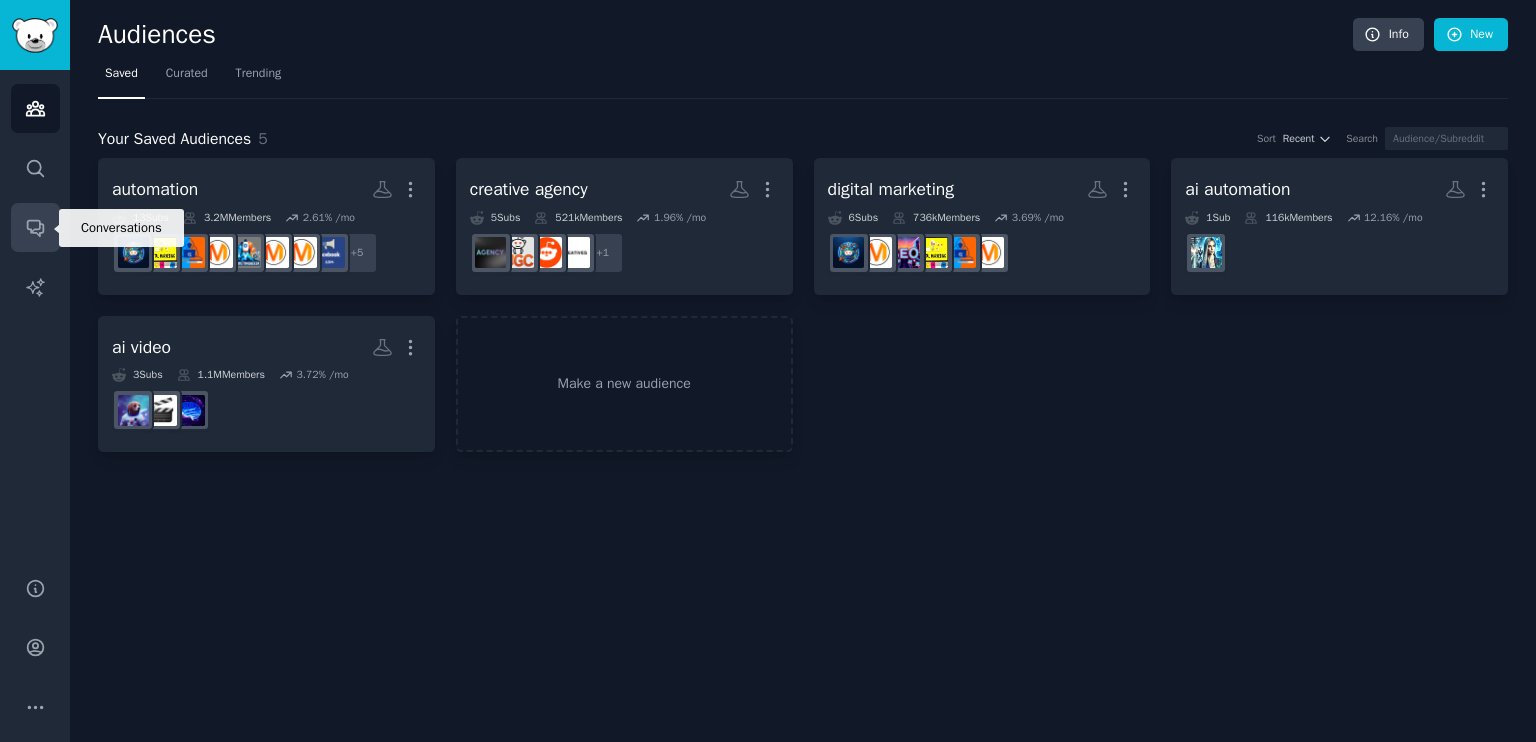click 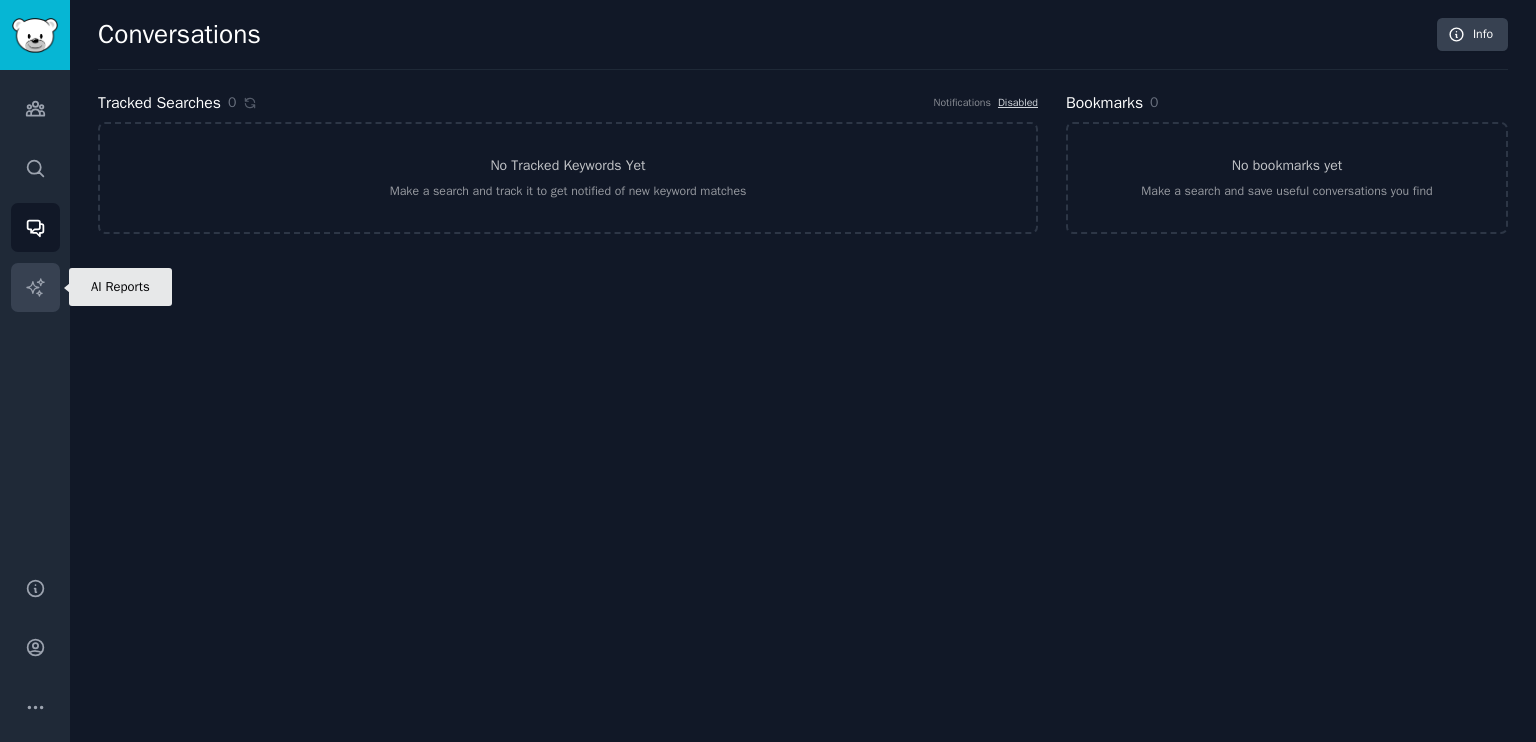 click on "AI Reports" at bounding box center (35, 287) 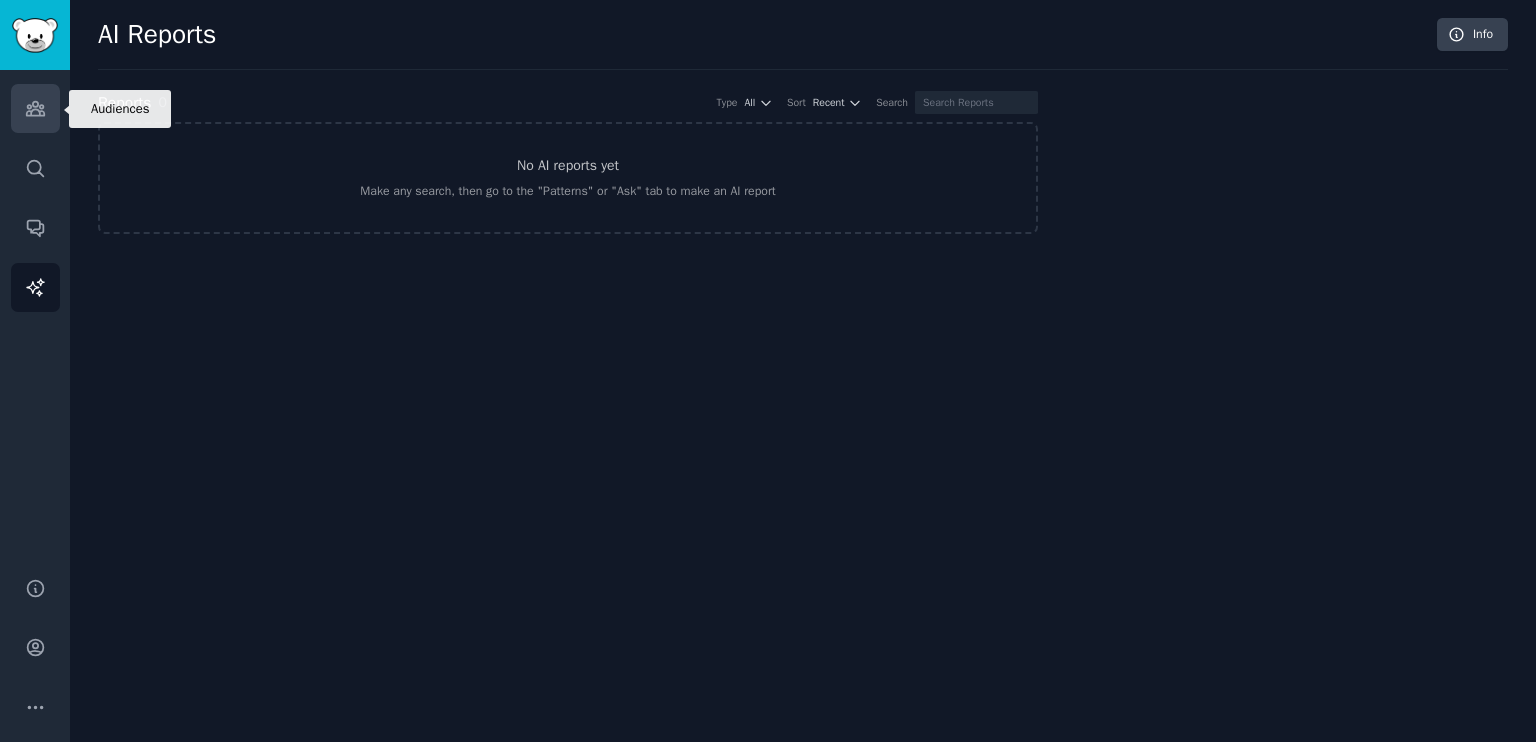 click on "Audiences" at bounding box center (35, 108) 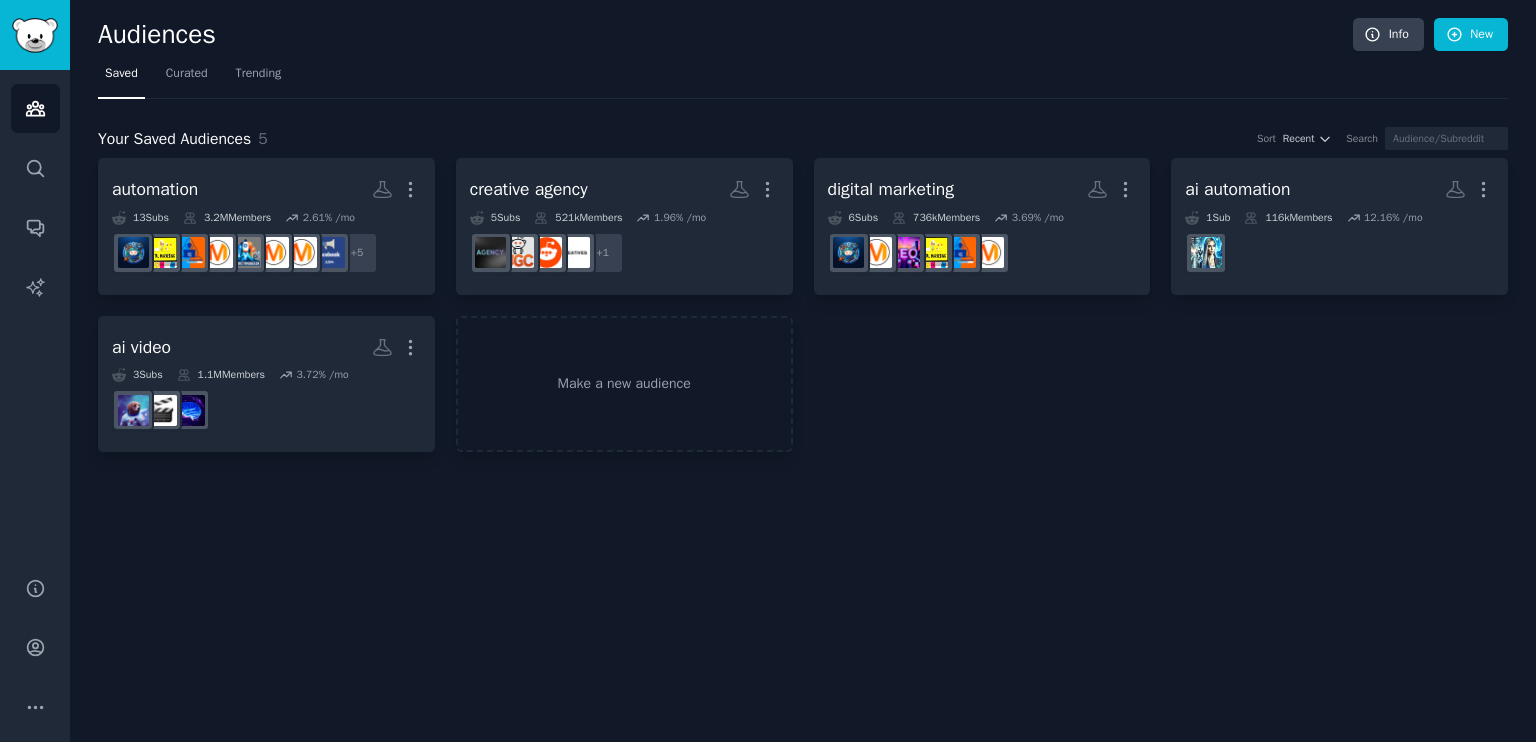 click on "Audiences Info New" at bounding box center (803, 38) 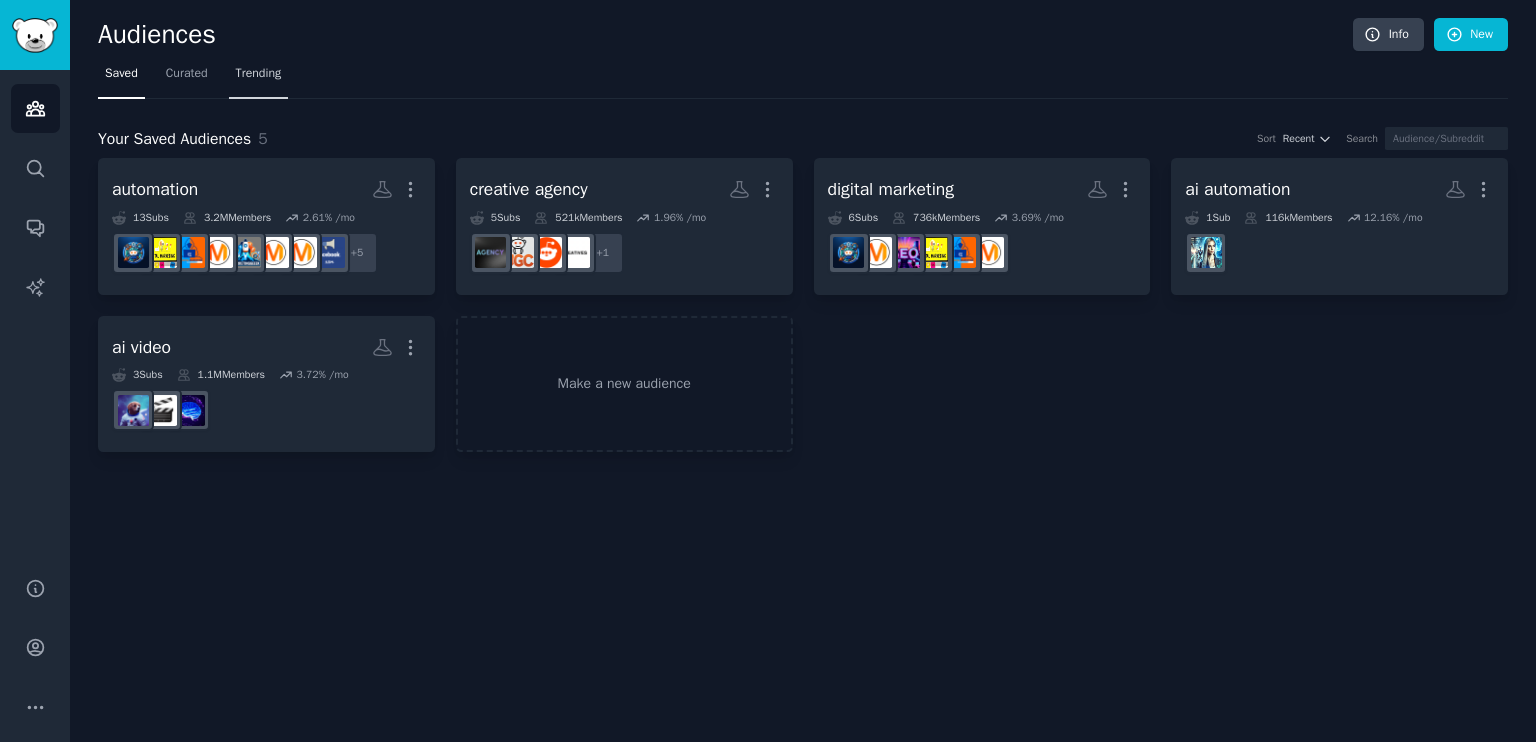 click on "Trending" at bounding box center [259, 74] 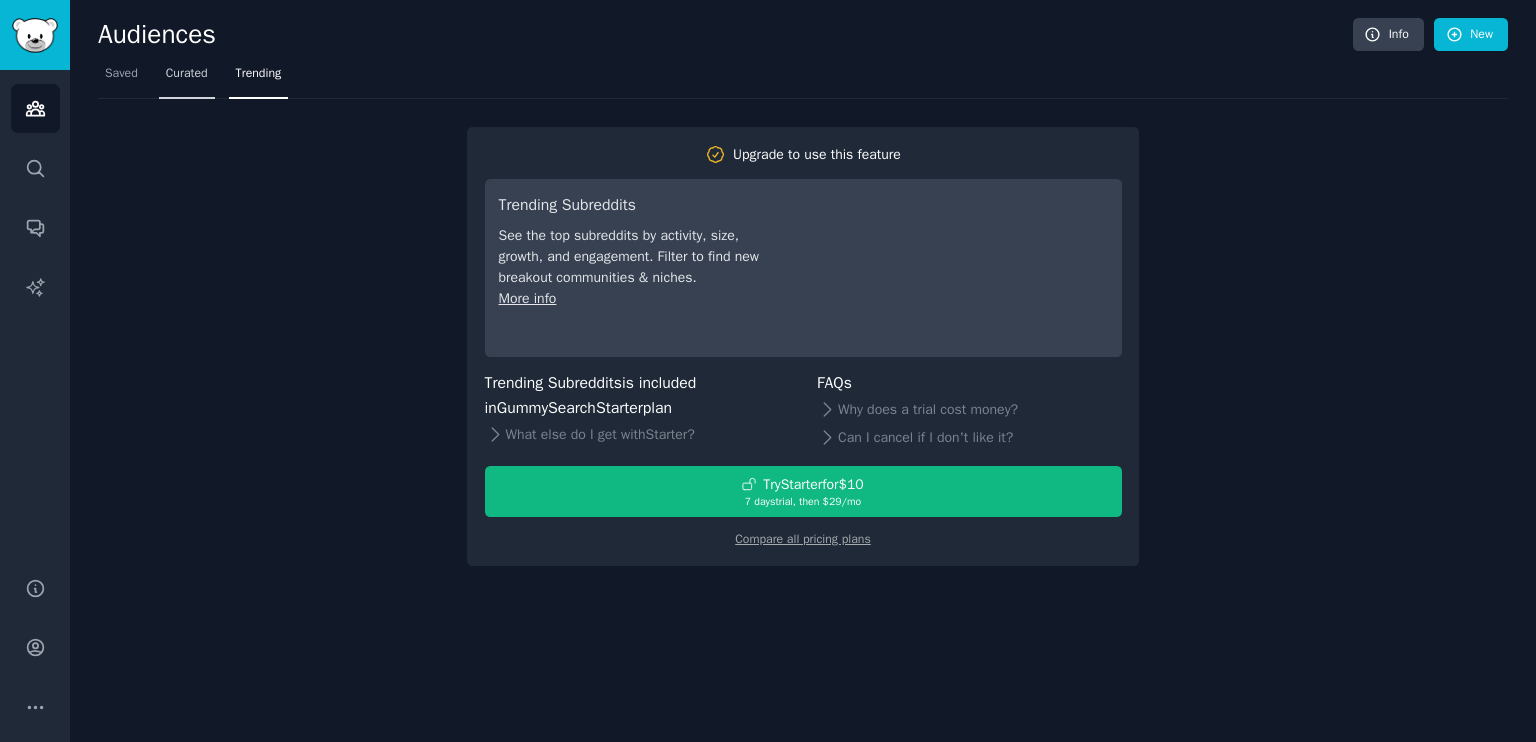 click on "Curated" at bounding box center [187, 74] 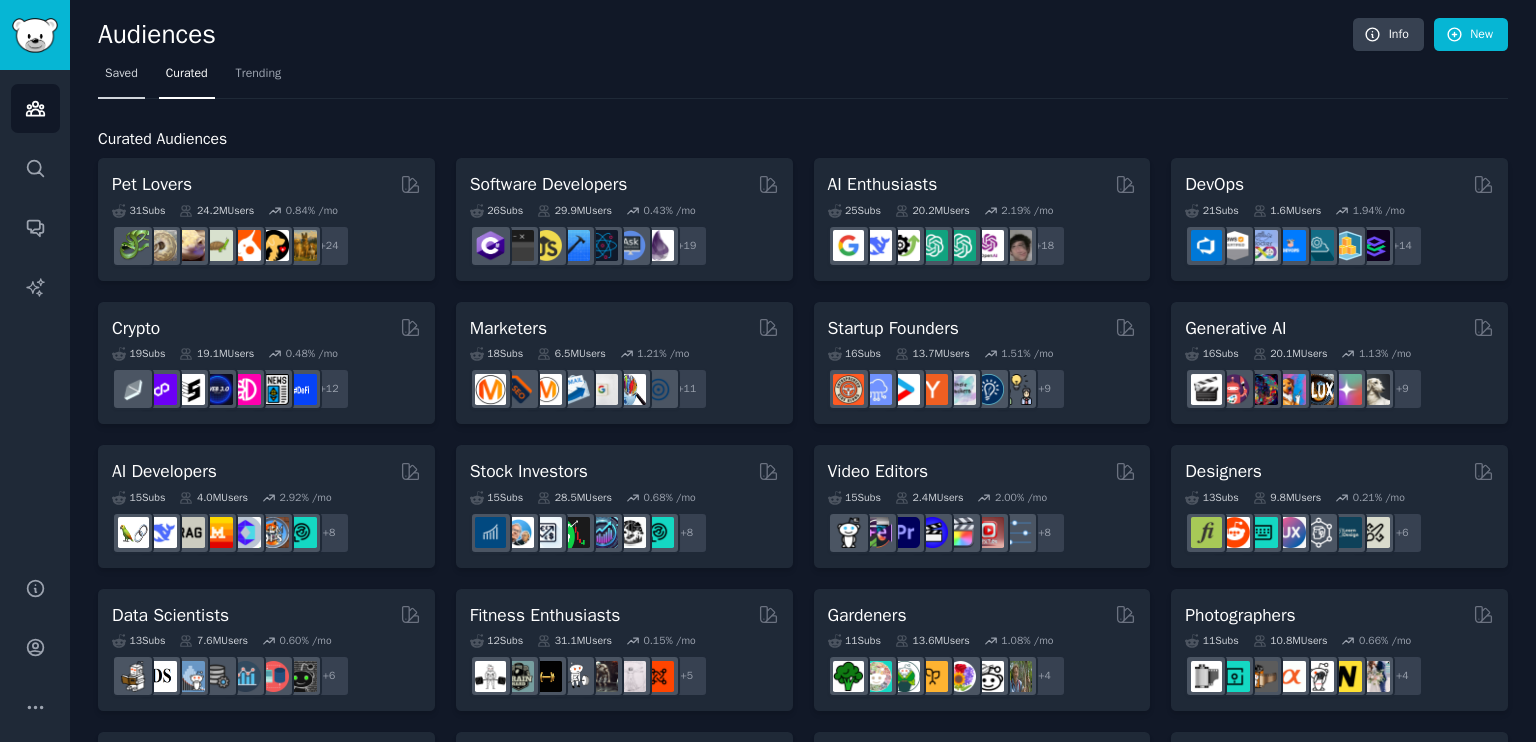 click on "Saved" at bounding box center [121, 78] 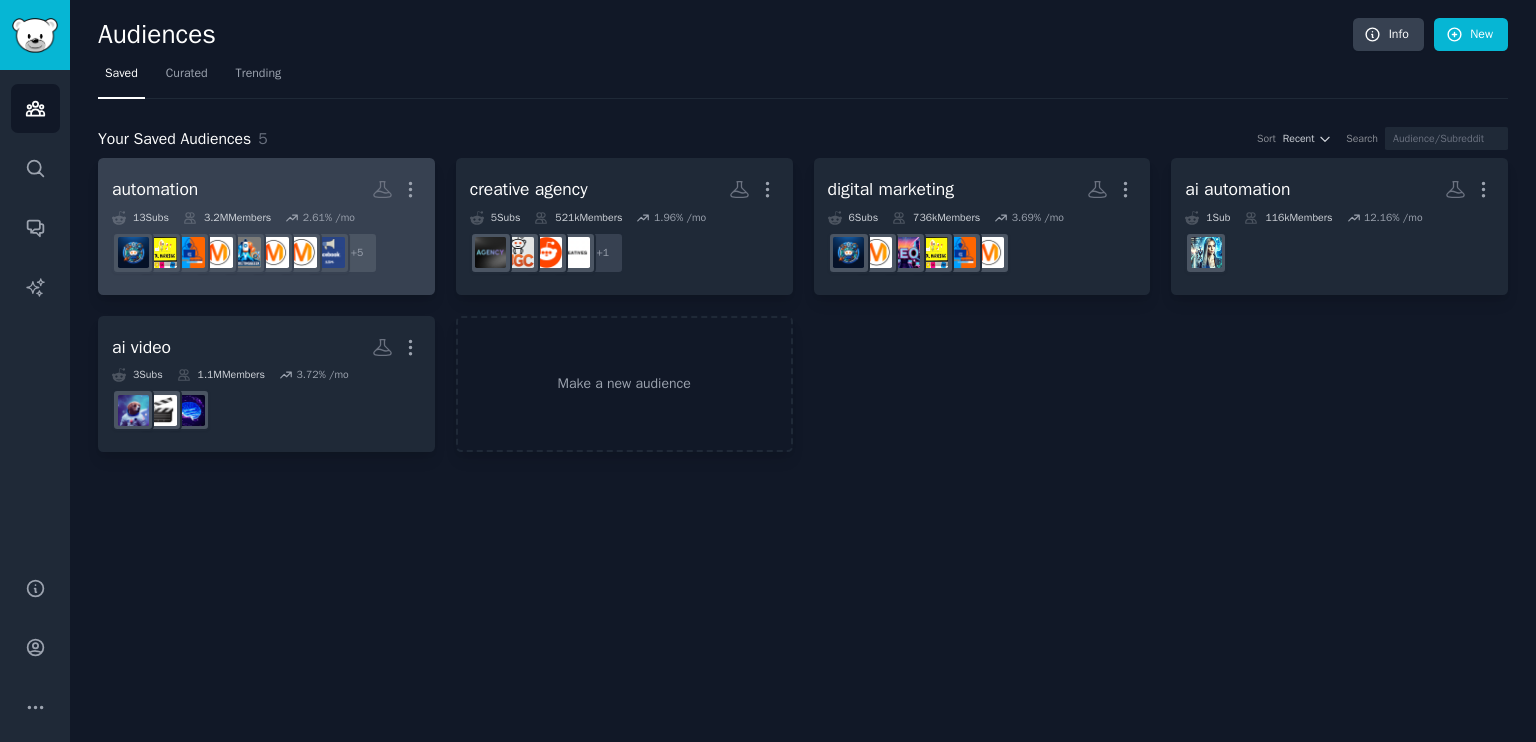 click on "automation More" at bounding box center (266, 189) 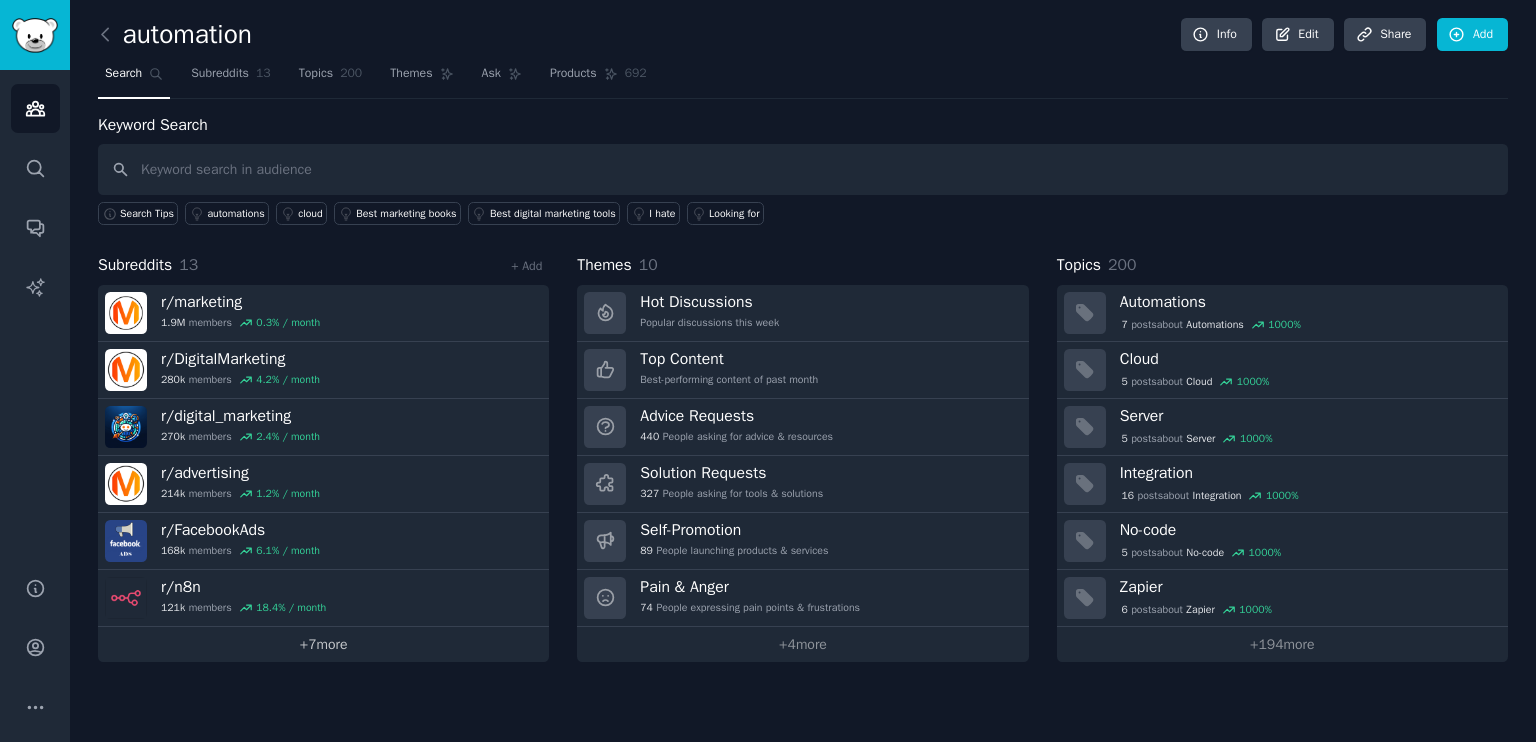click on "+  7  more" at bounding box center [323, 644] 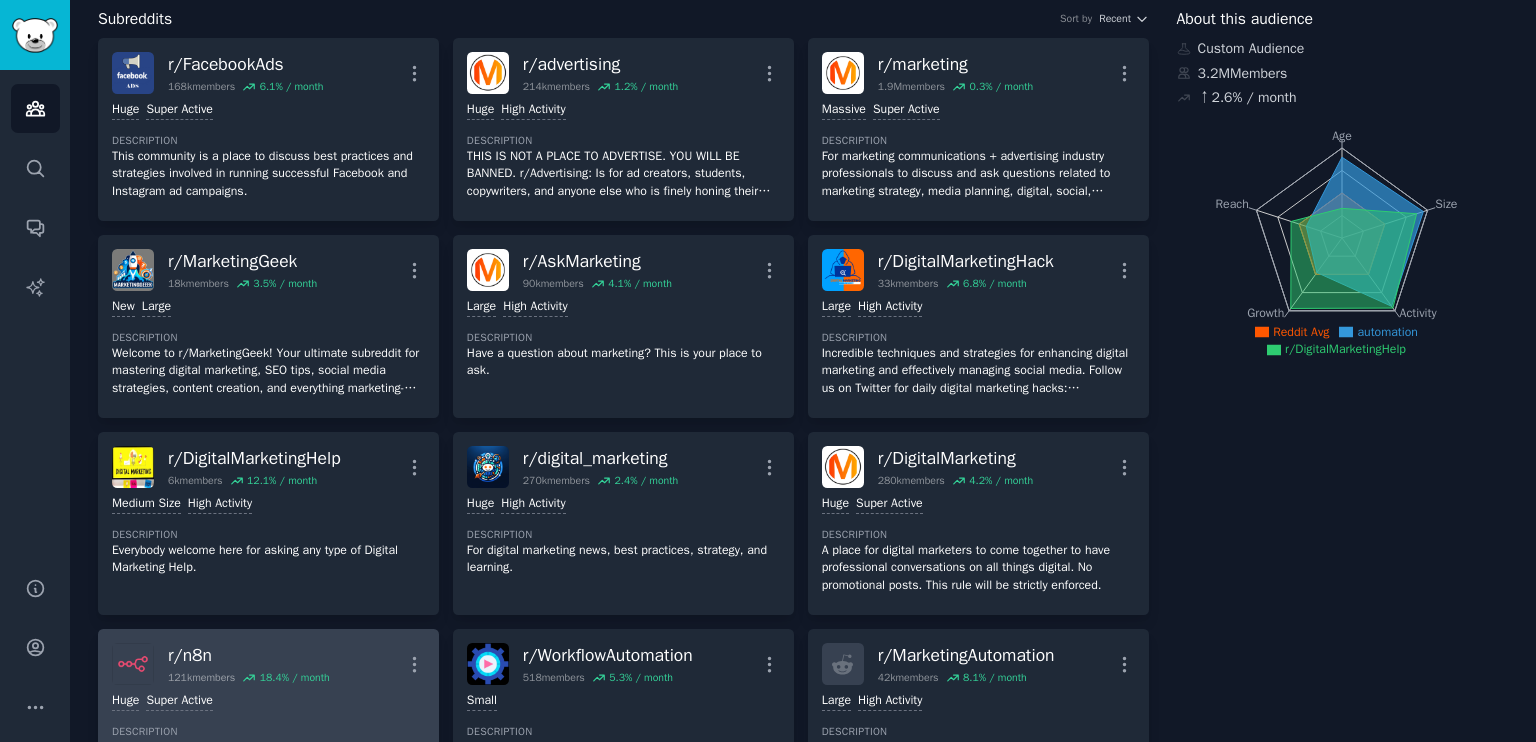 scroll, scrollTop: 0, scrollLeft: 0, axis: both 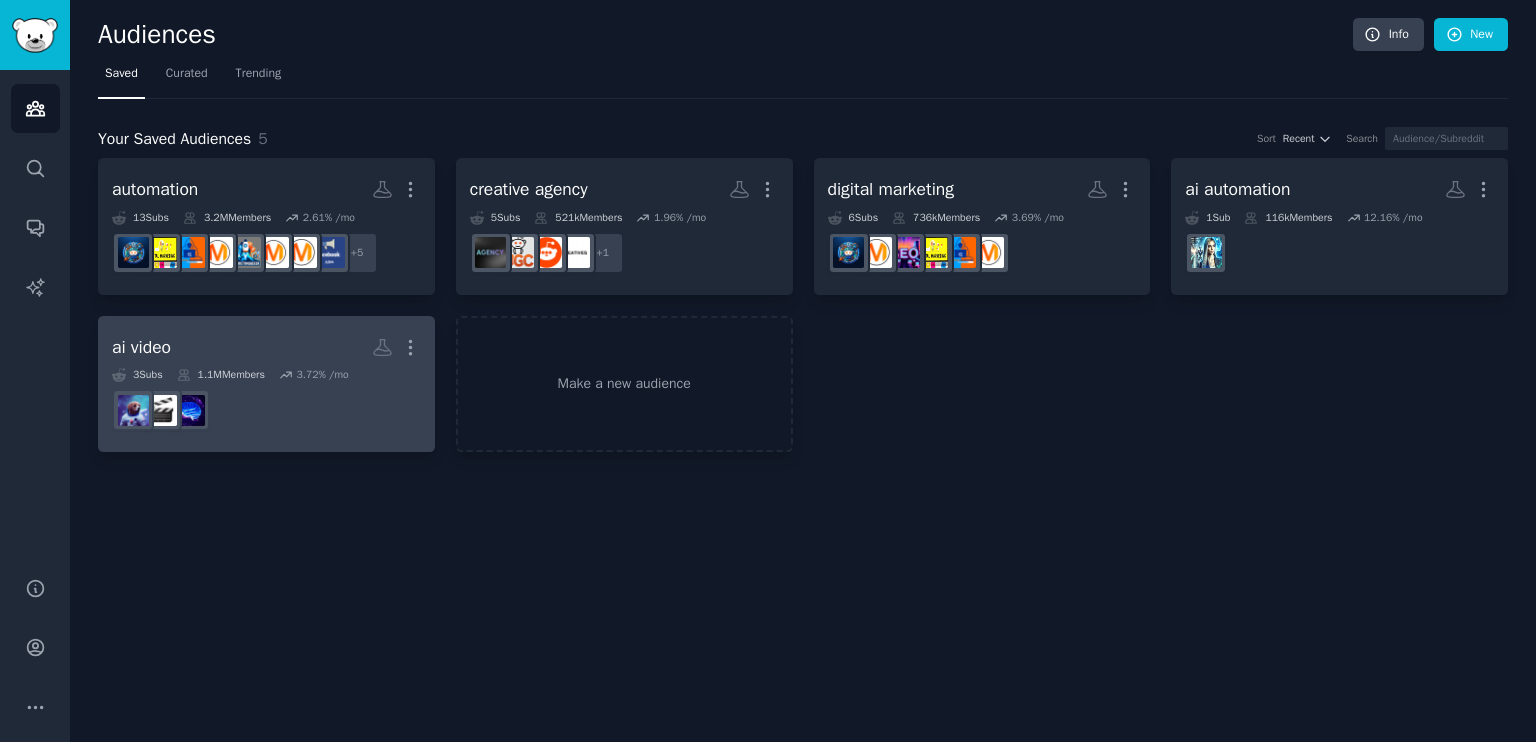 click at bounding box center [266, 410] 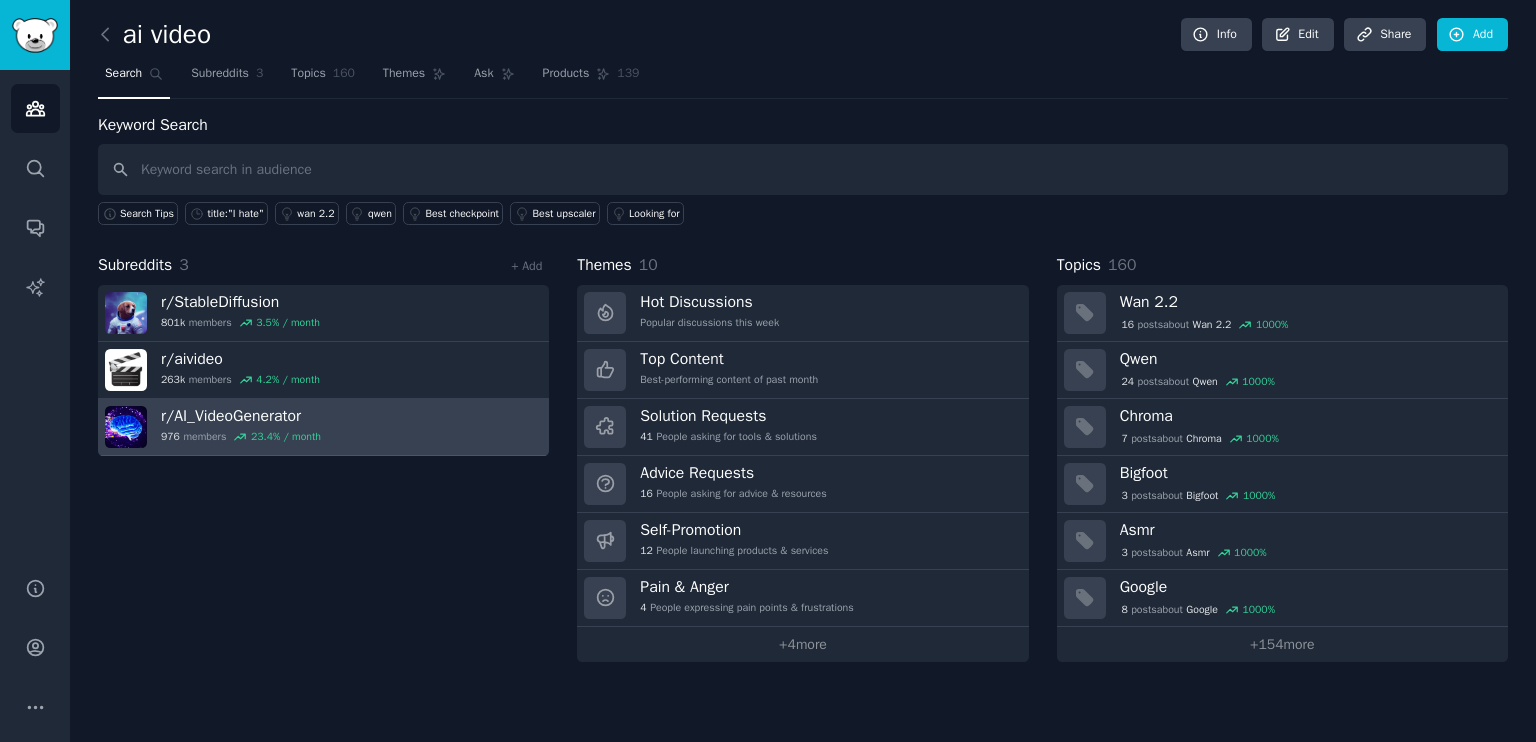 click on "r/ AI_VideoGenerator" at bounding box center [241, 416] 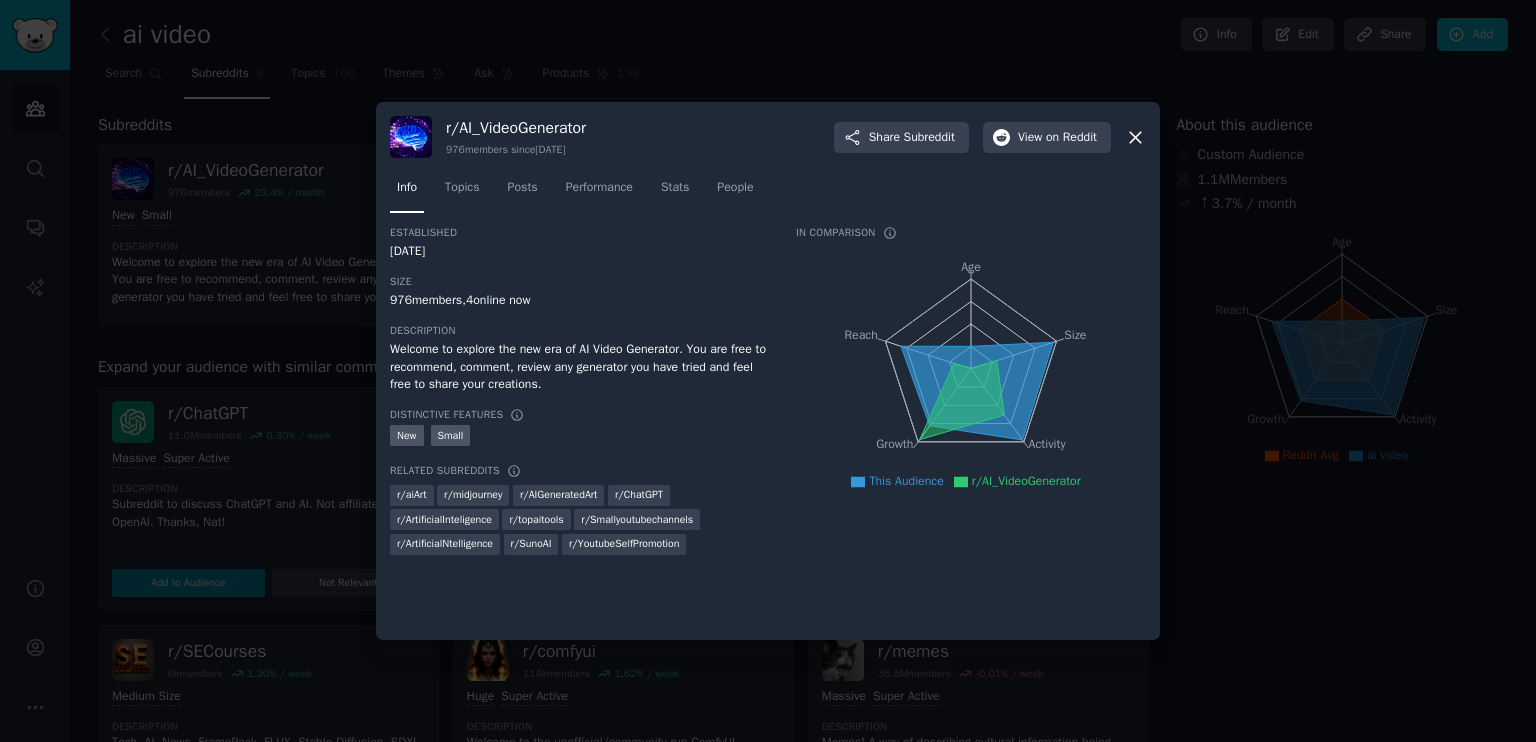 click at bounding box center [768, 371] 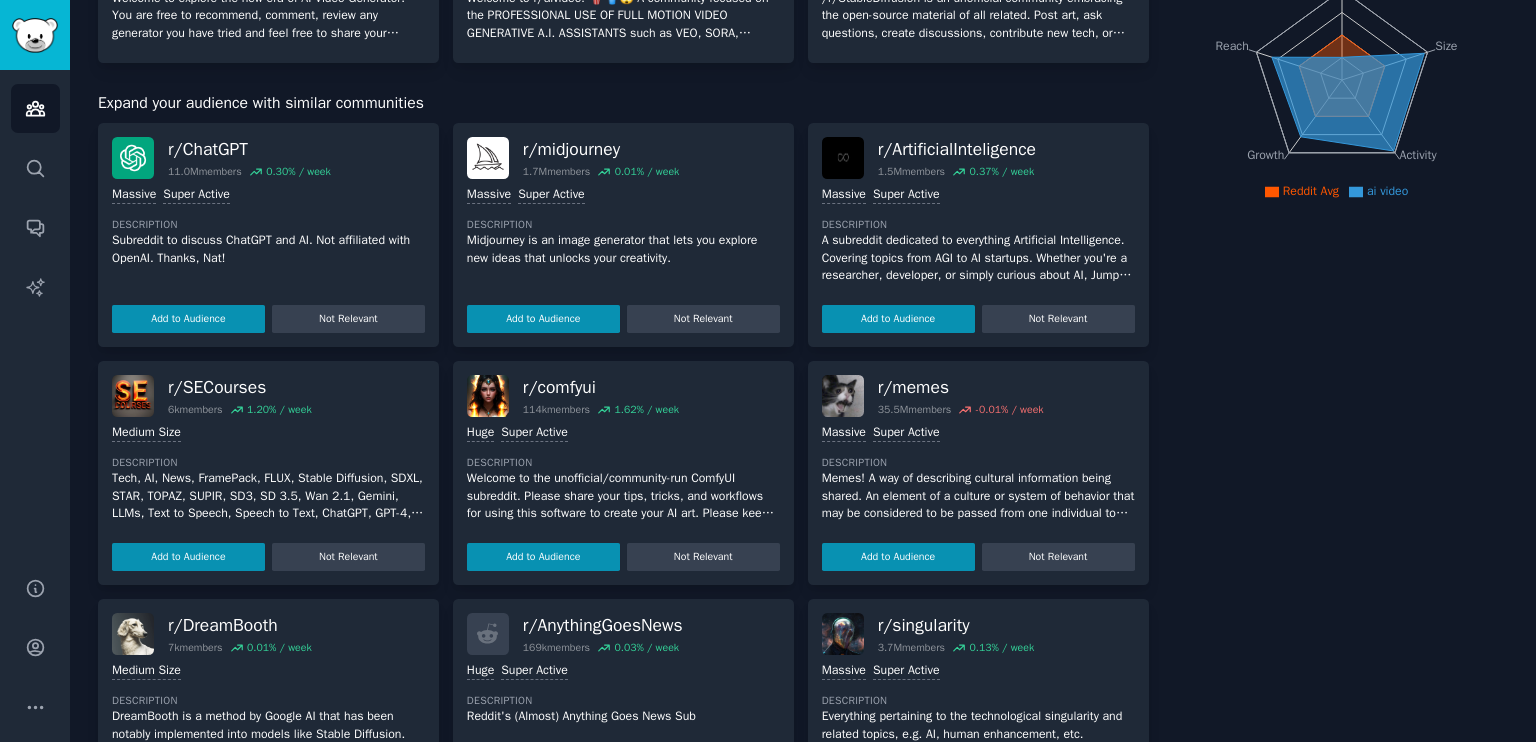 scroll, scrollTop: 0, scrollLeft: 0, axis: both 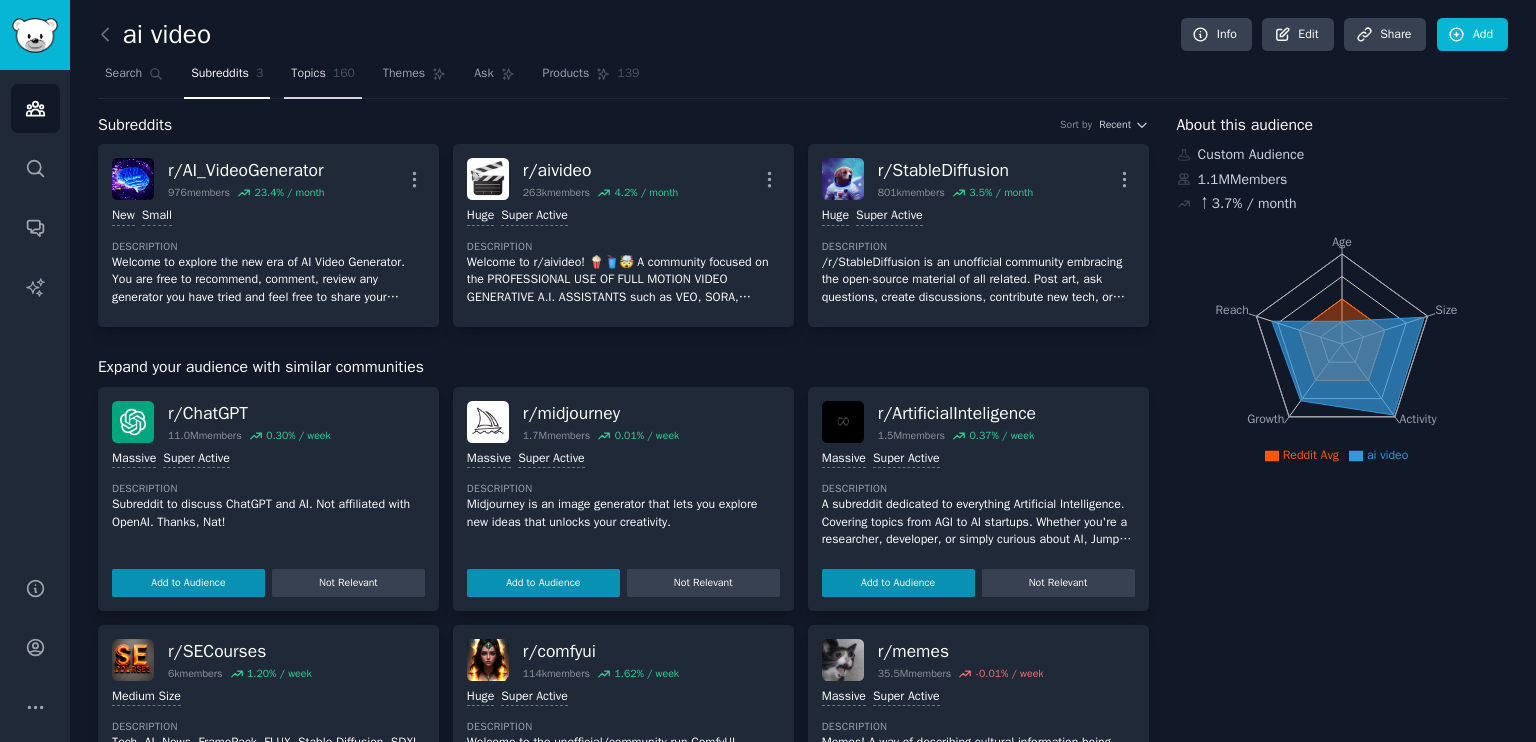 click on "Topics 160" at bounding box center [323, 78] 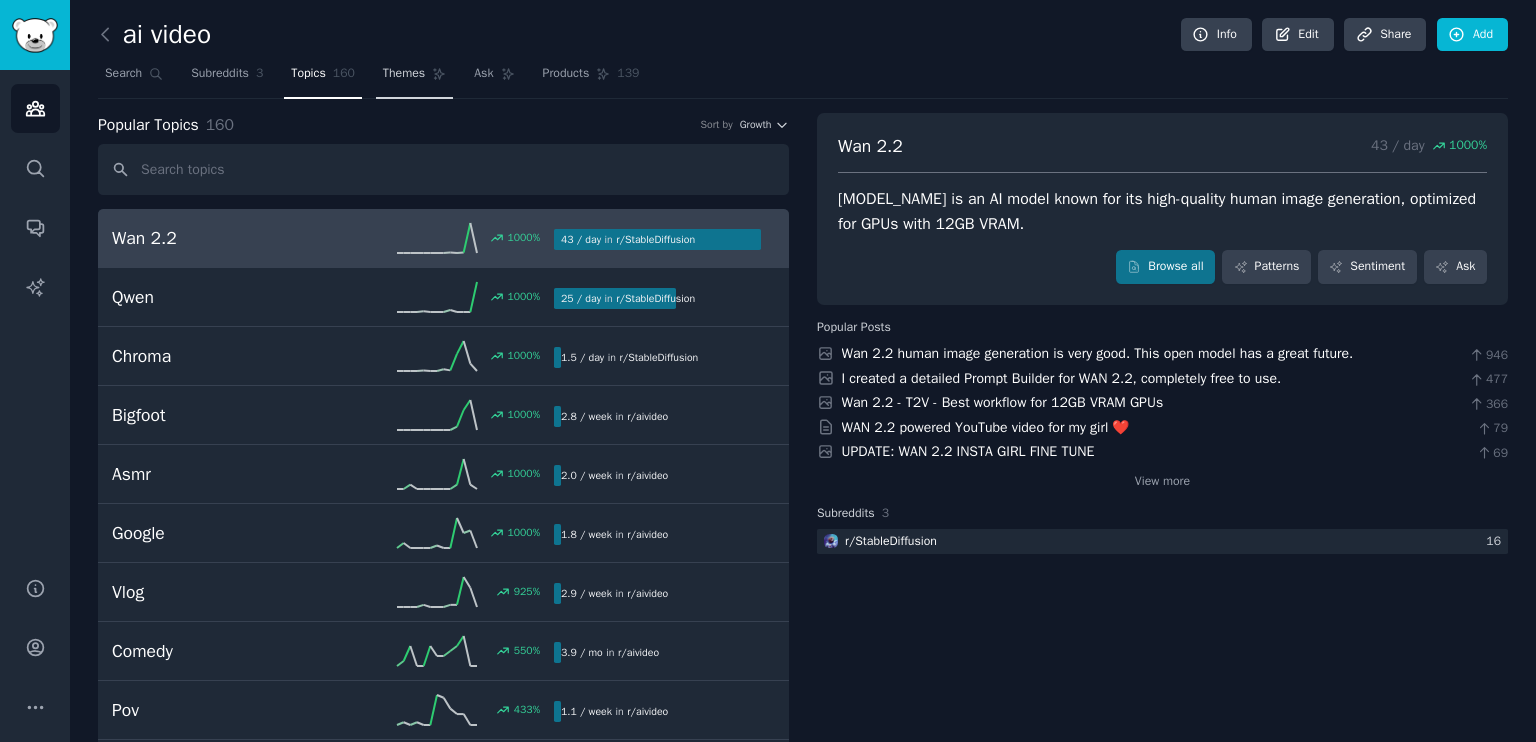 scroll, scrollTop: 188, scrollLeft: 0, axis: vertical 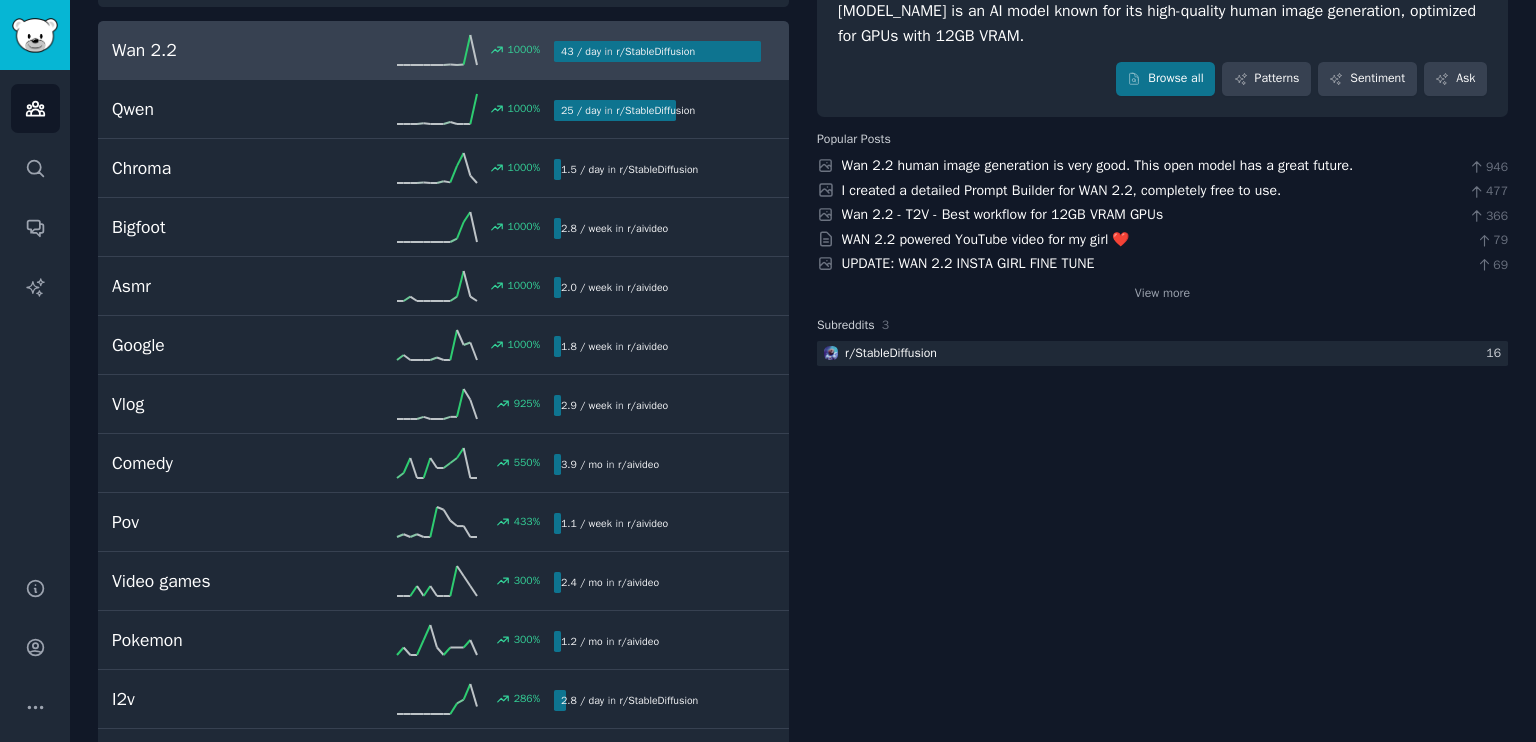 click on "[MODEL_NAME] 1000 % 43 / day  in    r/ StableDiffusion" at bounding box center (443, 50) 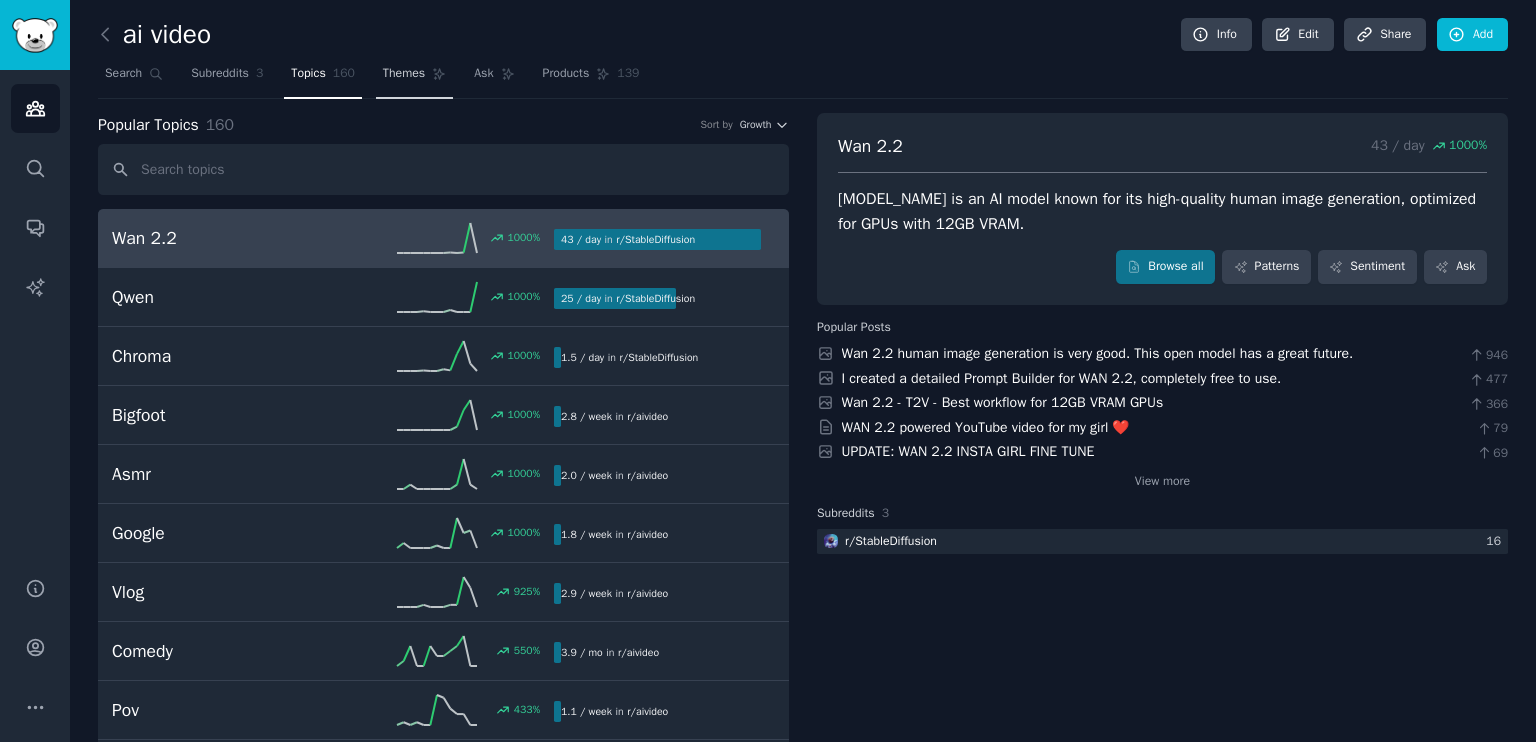 click on "Themes" at bounding box center [404, 74] 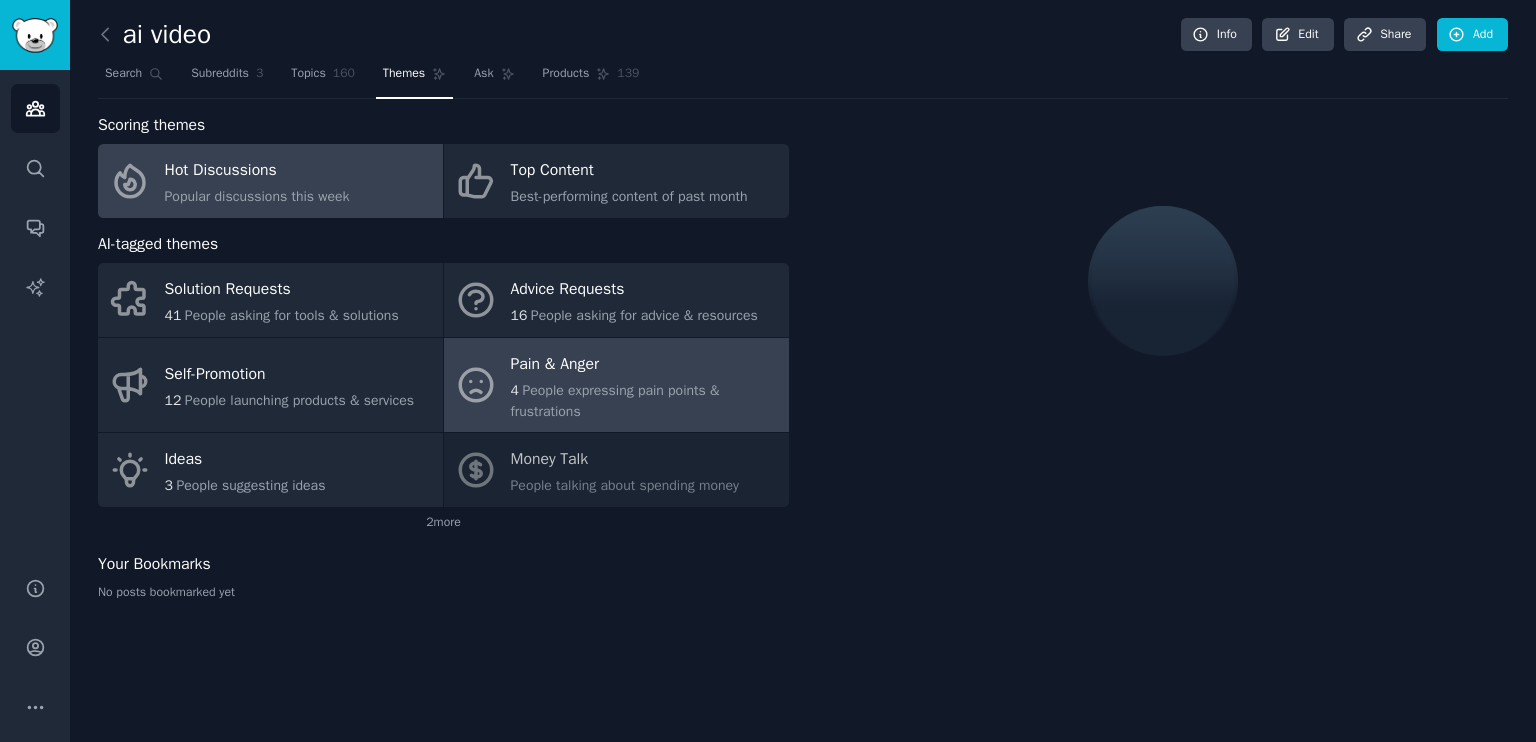 click on "4 People expressing pain points & frustrations" at bounding box center [645, 401] 